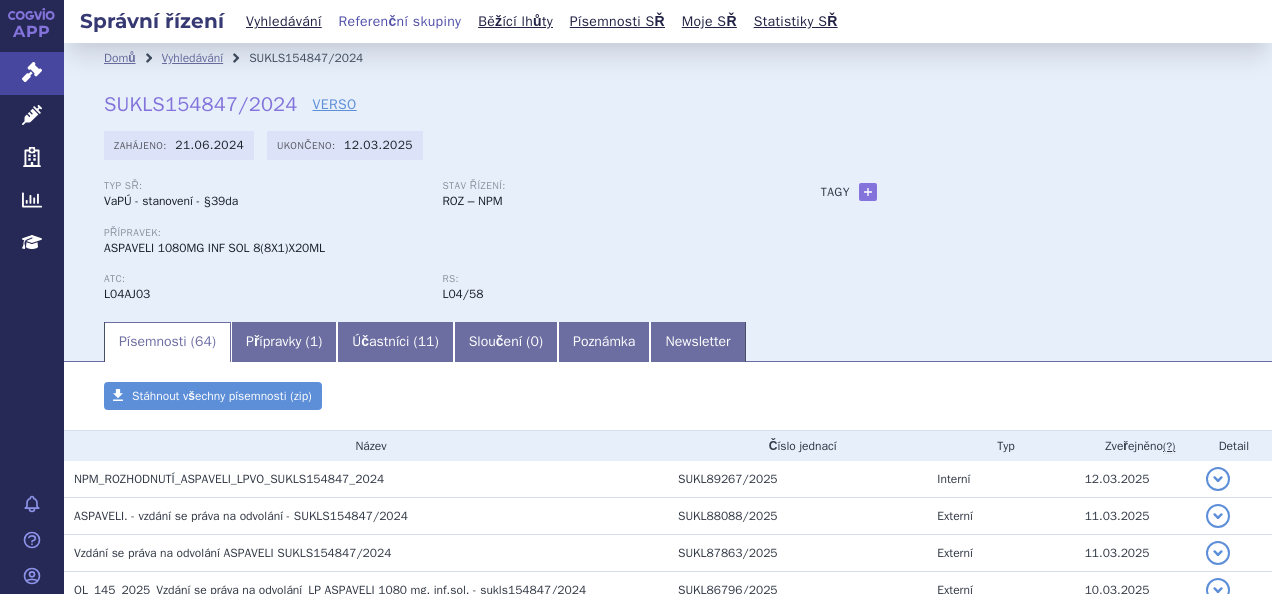 scroll, scrollTop: 0, scrollLeft: 0, axis: both 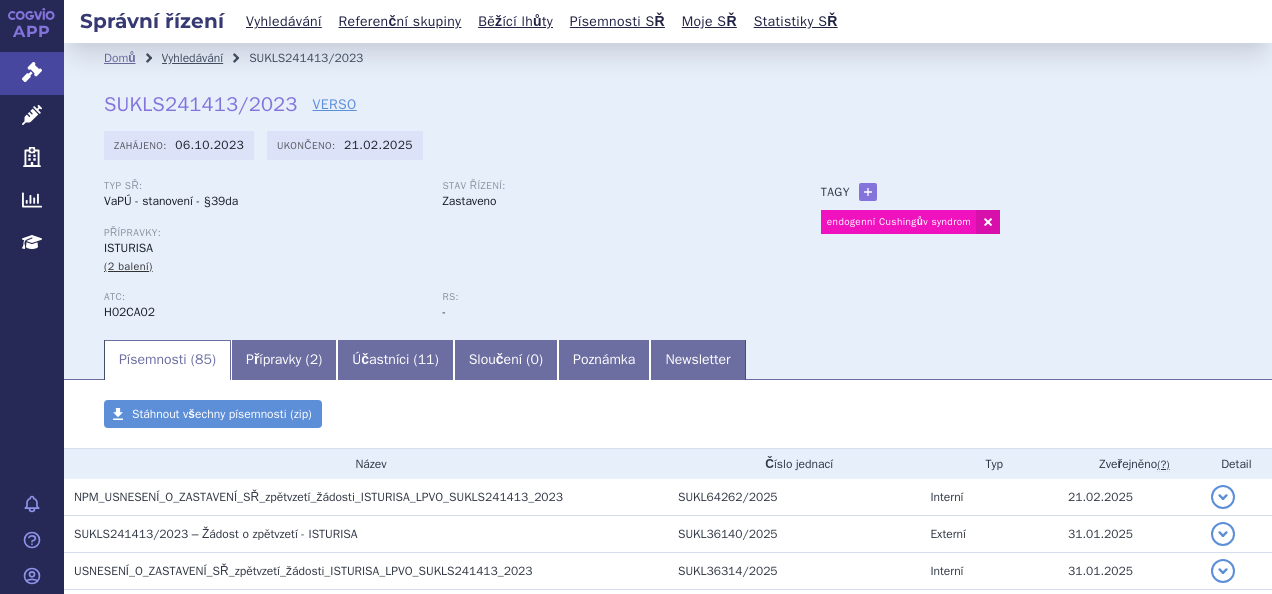 click on "Vyhledávání" at bounding box center (193, 58) 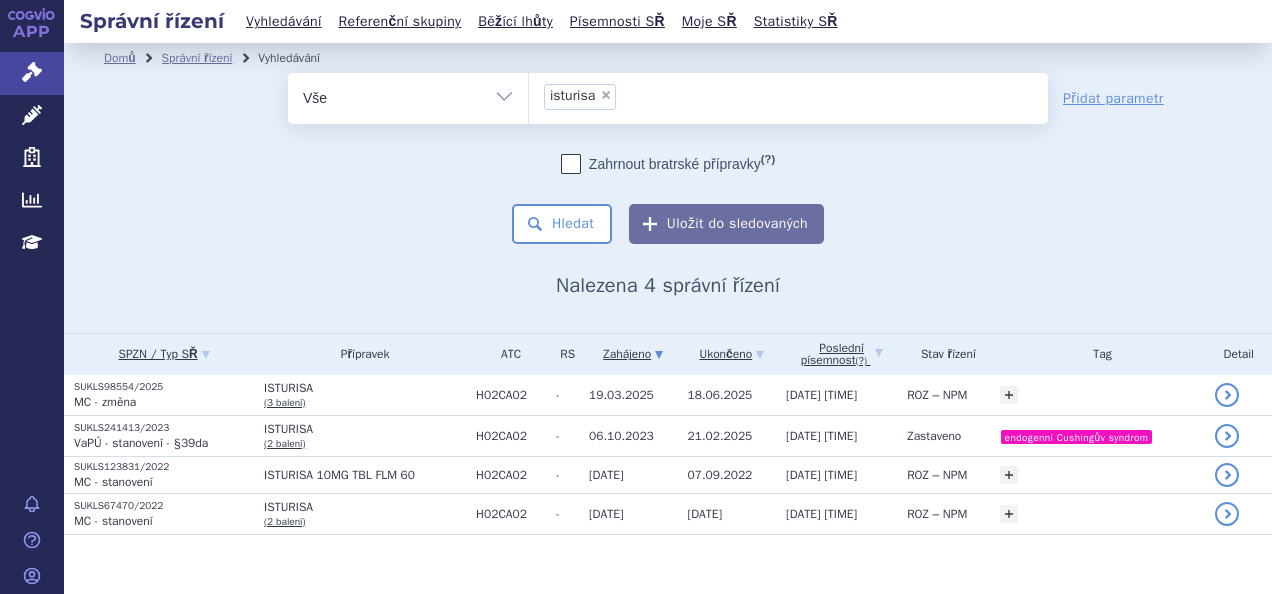 scroll, scrollTop: 0, scrollLeft: 0, axis: both 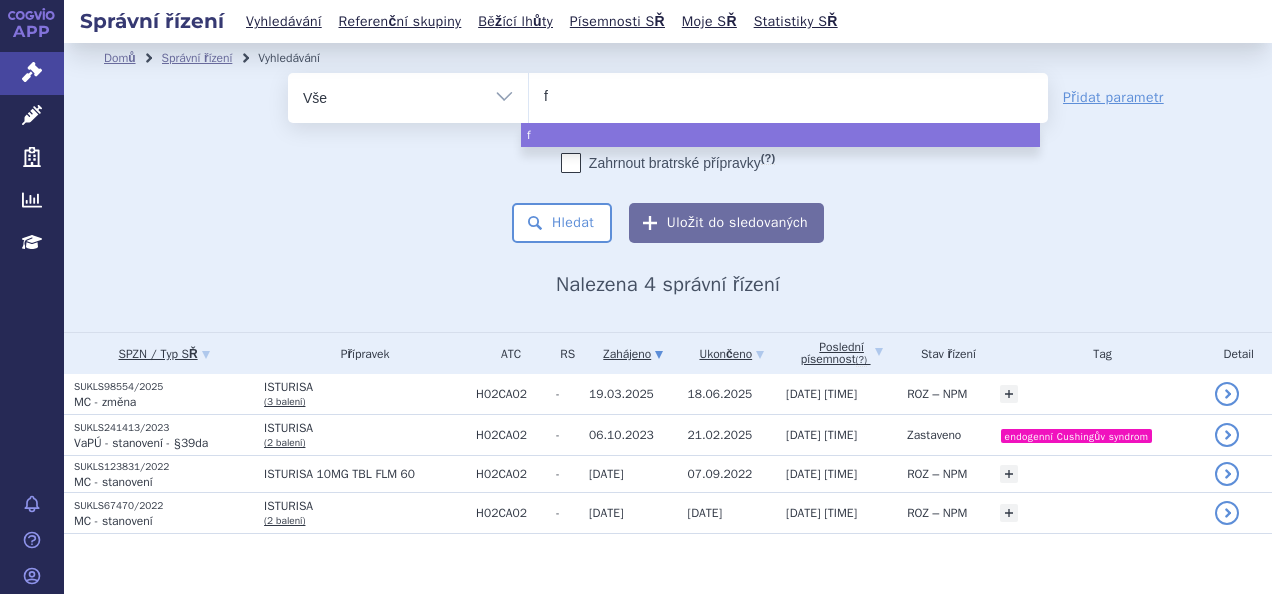 type on "fa" 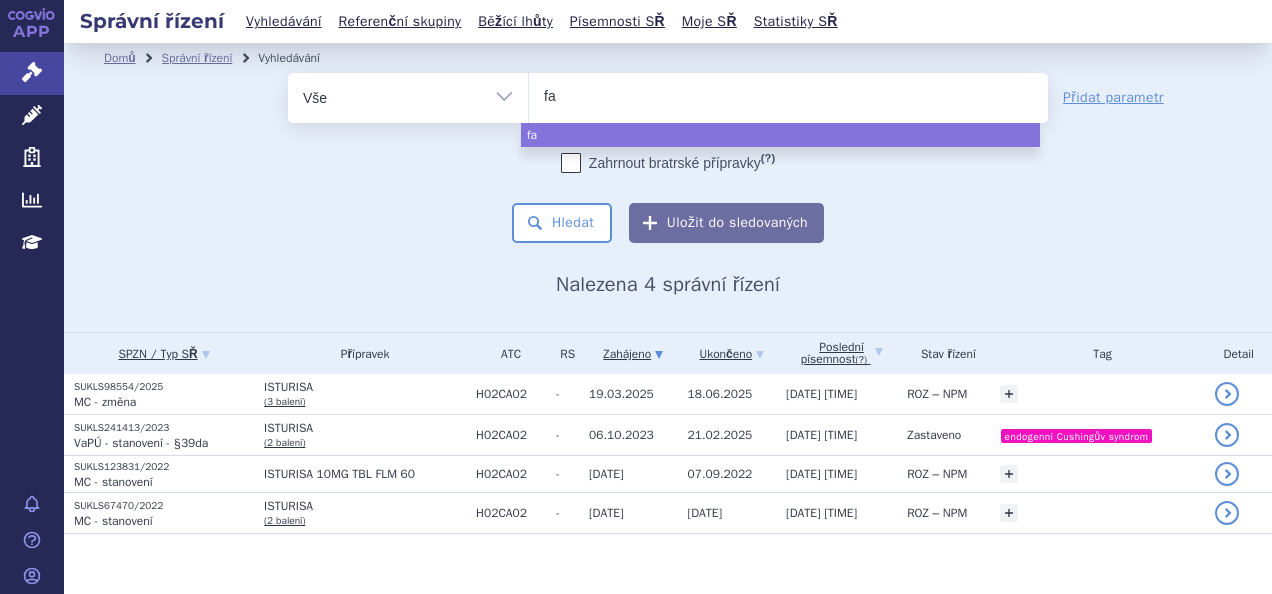 type on "fab" 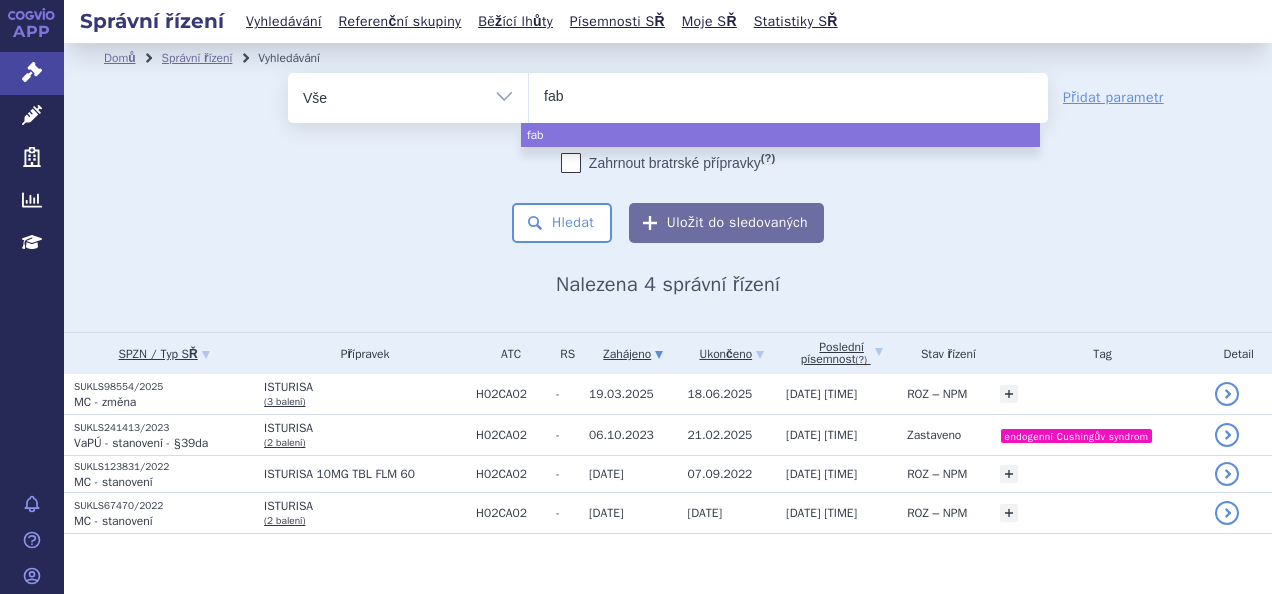 type on "fabh" 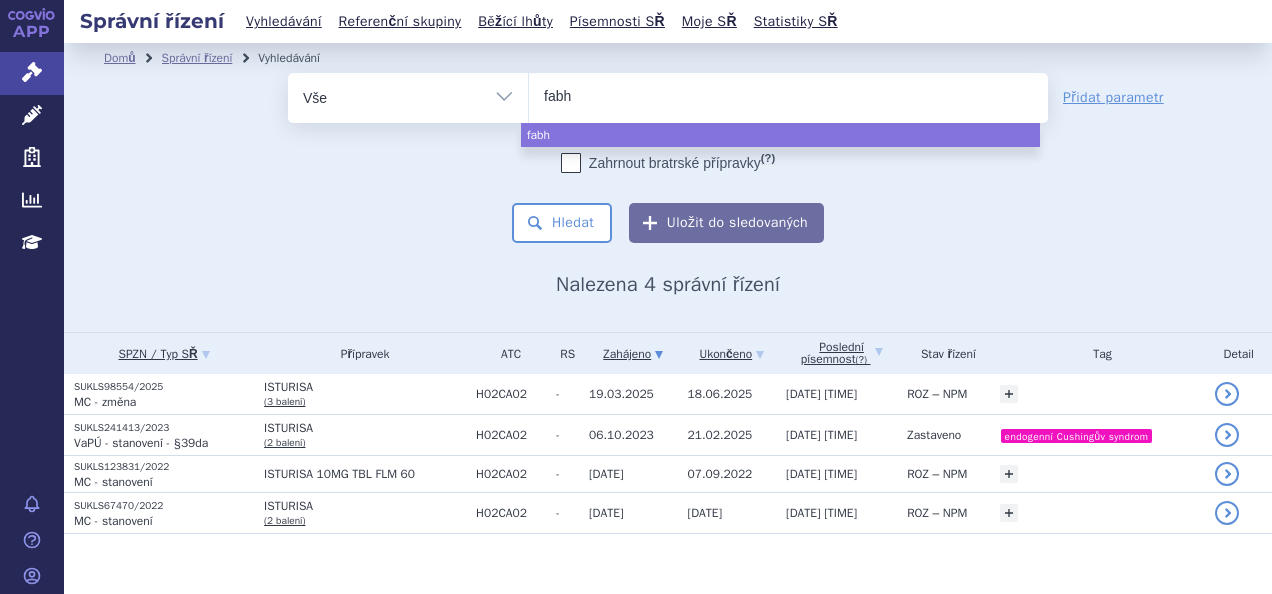 type on "fabha" 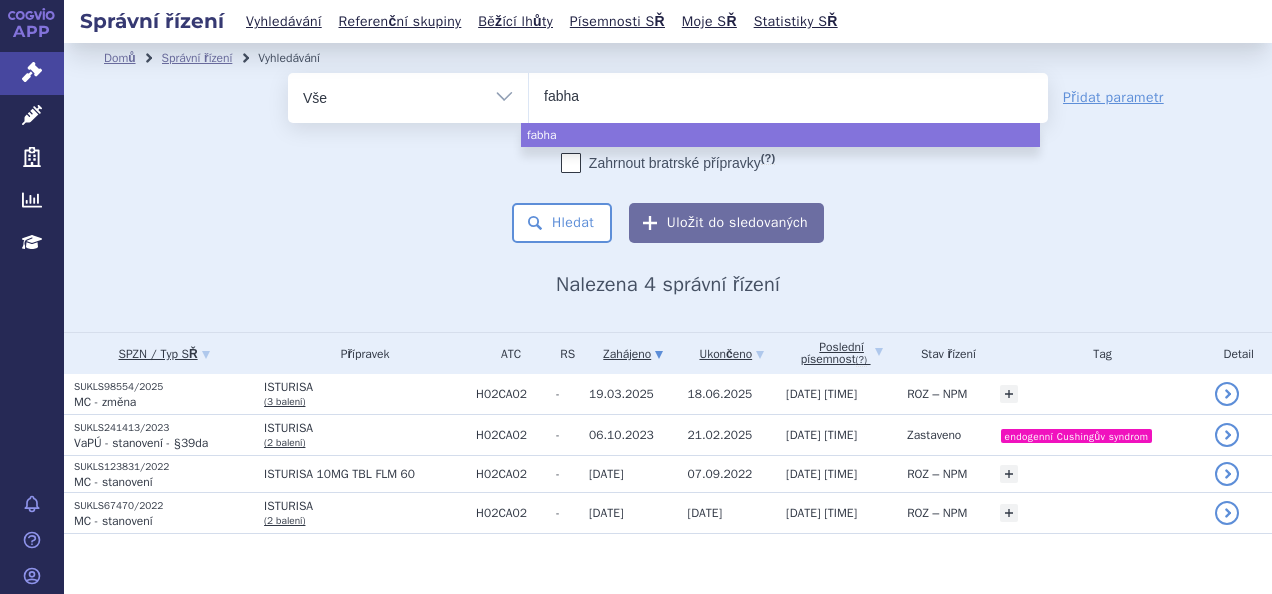 type on "fabhal" 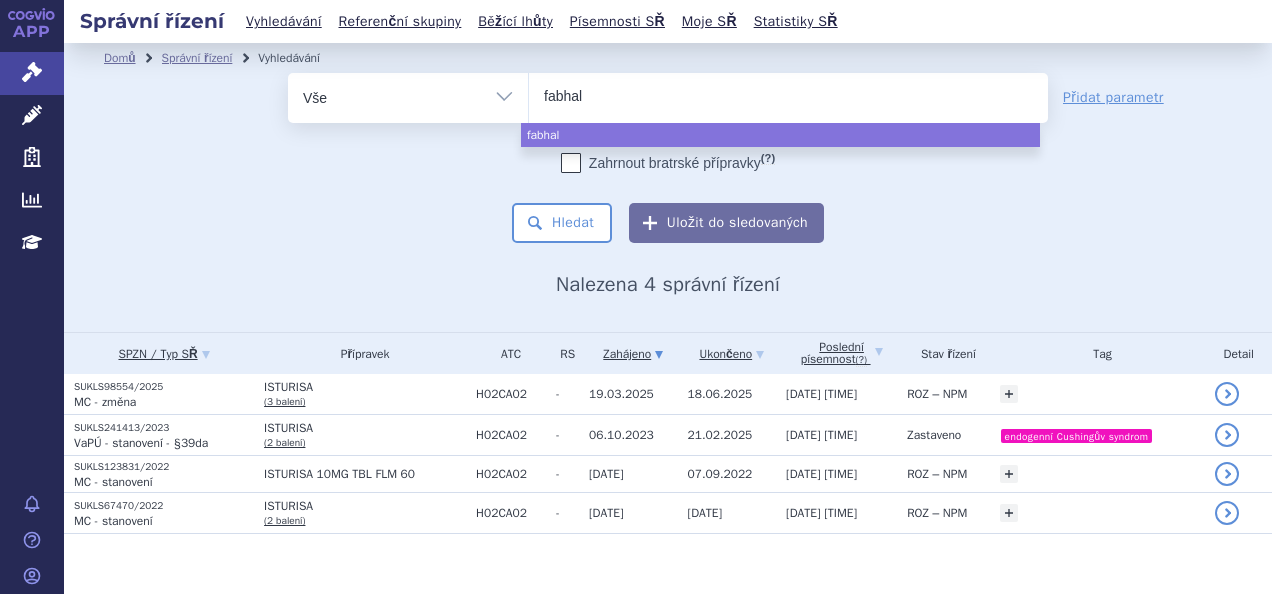 type on "fabhalt" 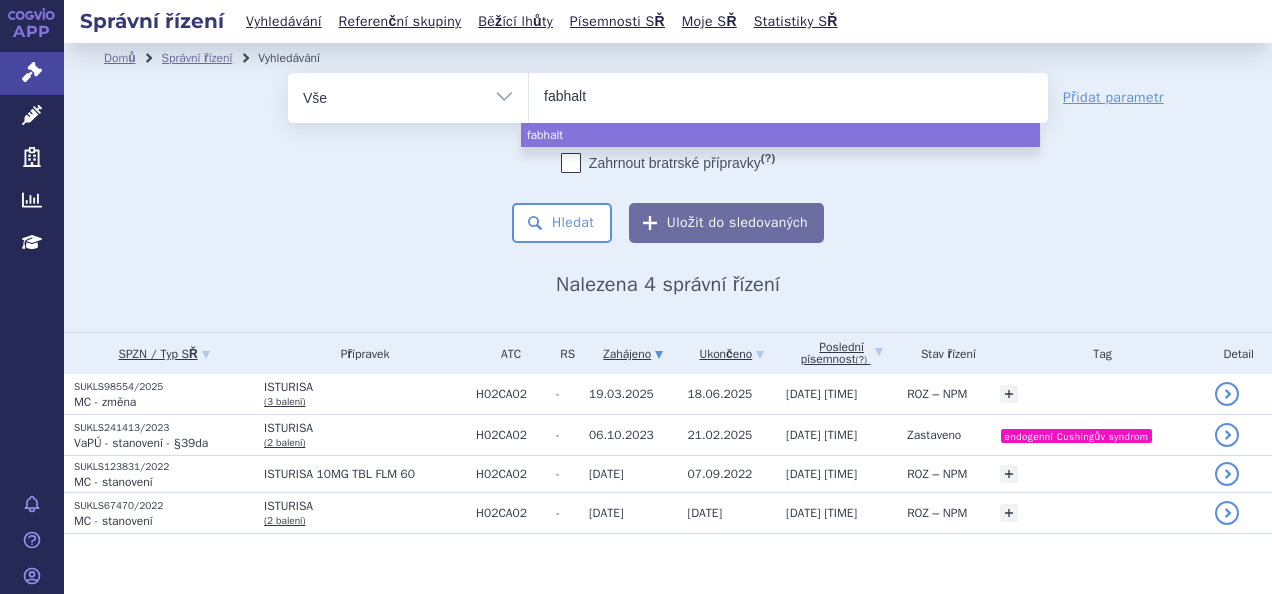 type on "fabhalta" 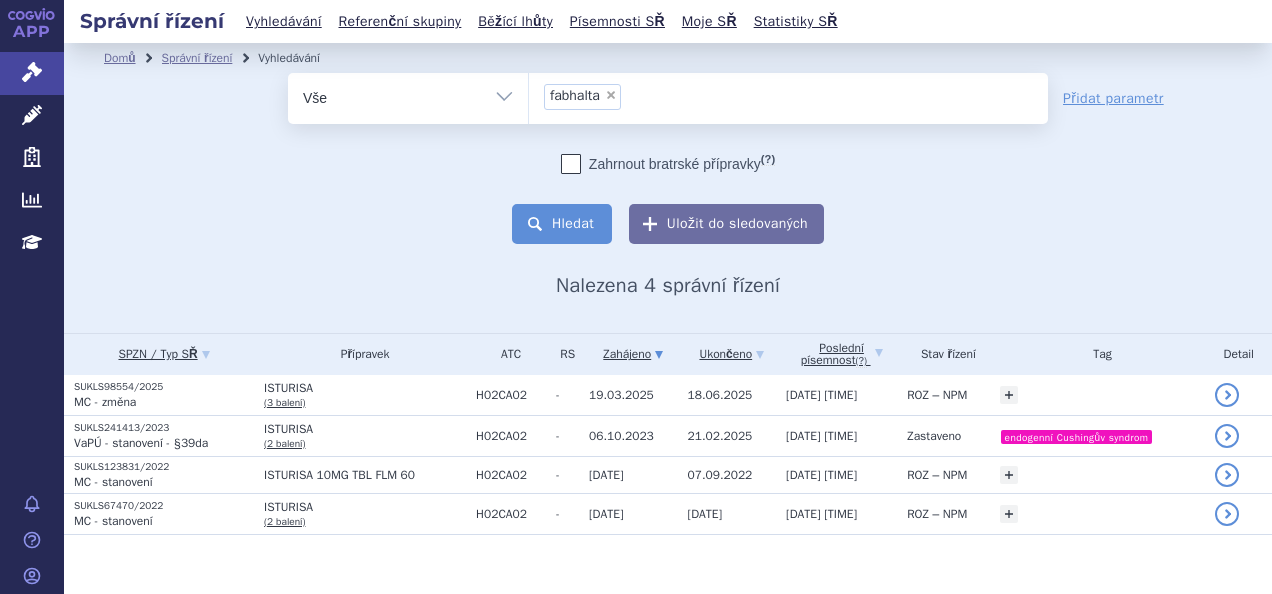 click on "Hledat" at bounding box center [562, 224] 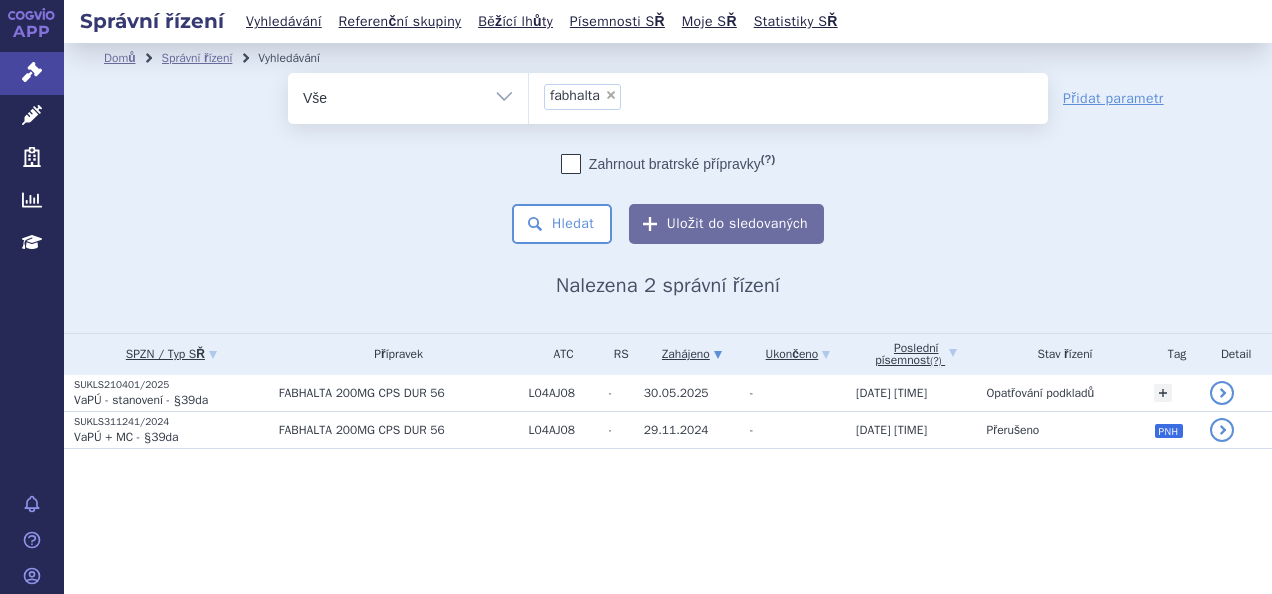 scroll, scrollTop: 0, scrollLeft: 0, axis: both 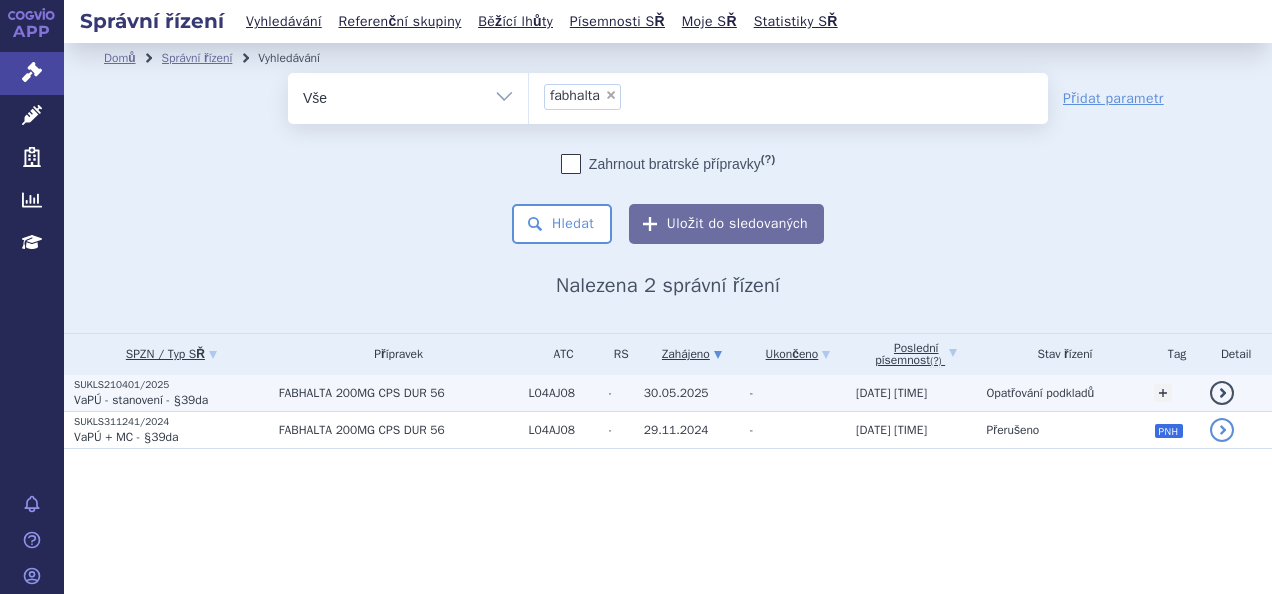 click on "SUKLS210401/2025" at bounding box center (171, 385) 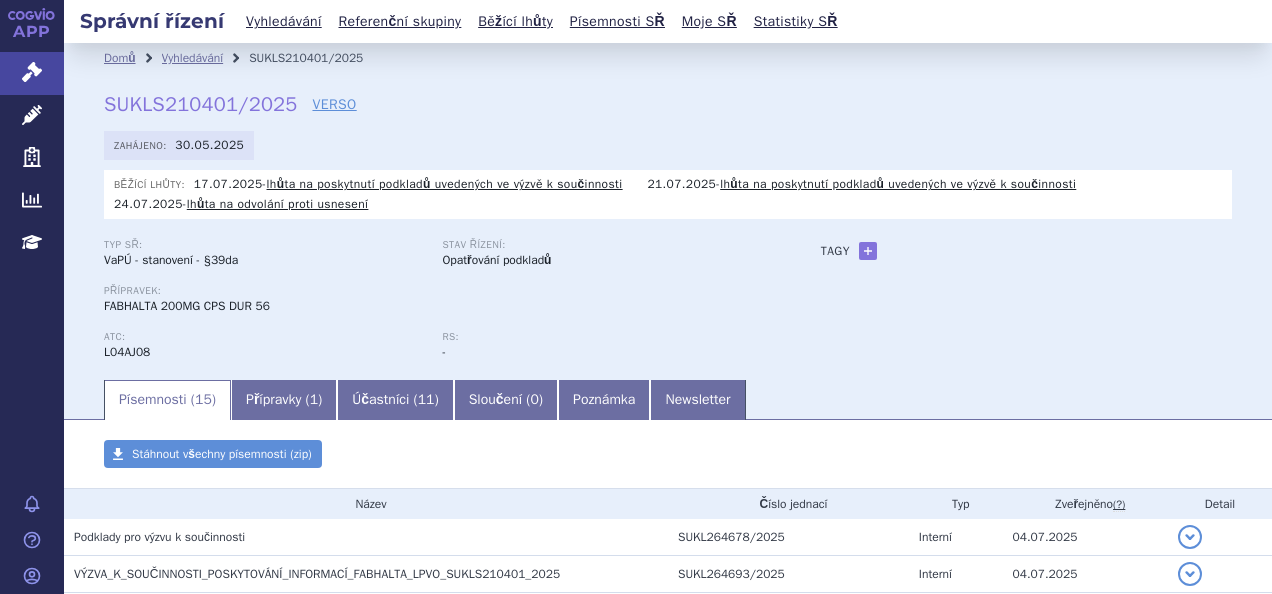 scroll, scrollTop: 0, scrollLeft: 0, axis: both 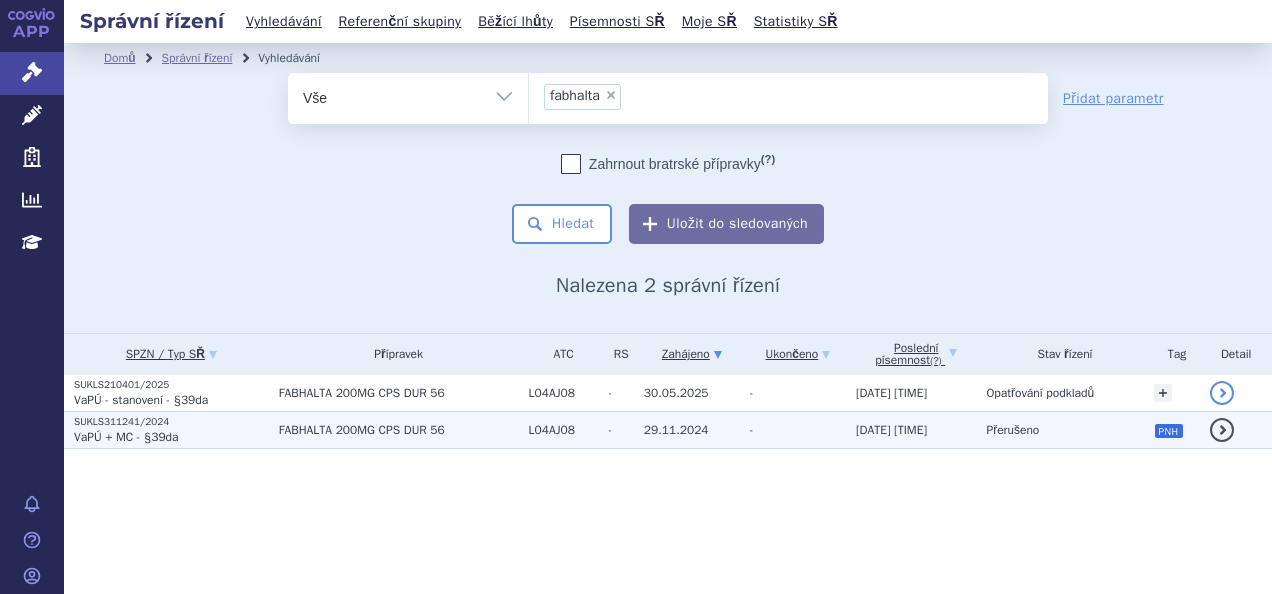 click on "SUKLS311241/2024" at bounding box center (171, 385) 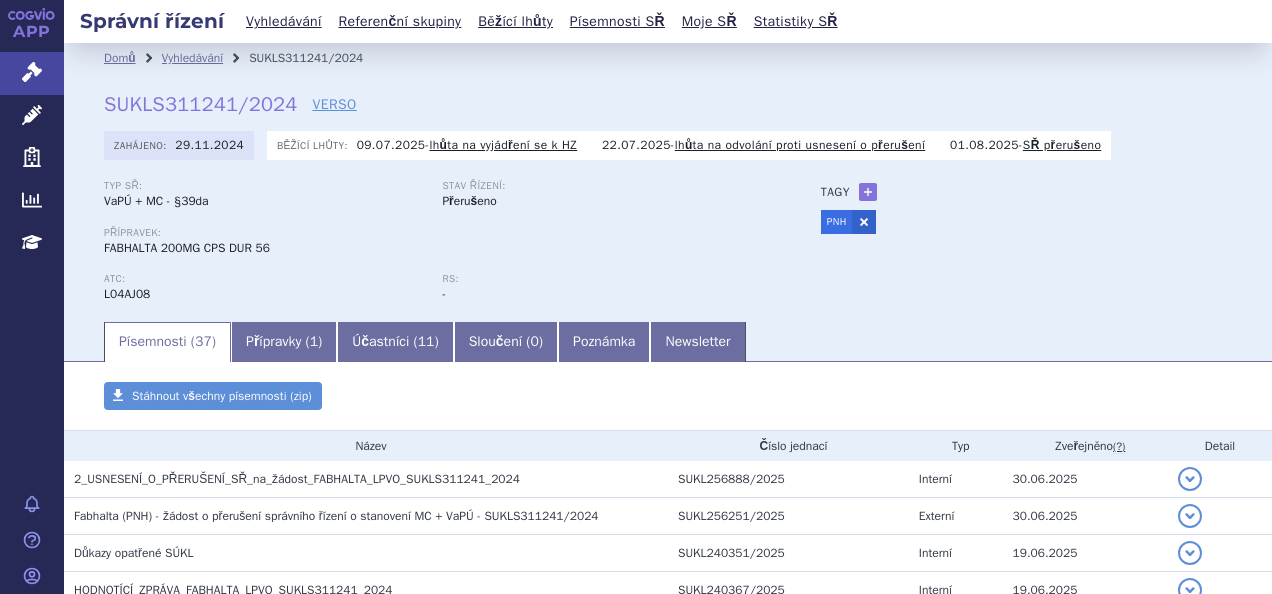 scroll, scrollTop: 0, scrollLeft: 0, axis: both 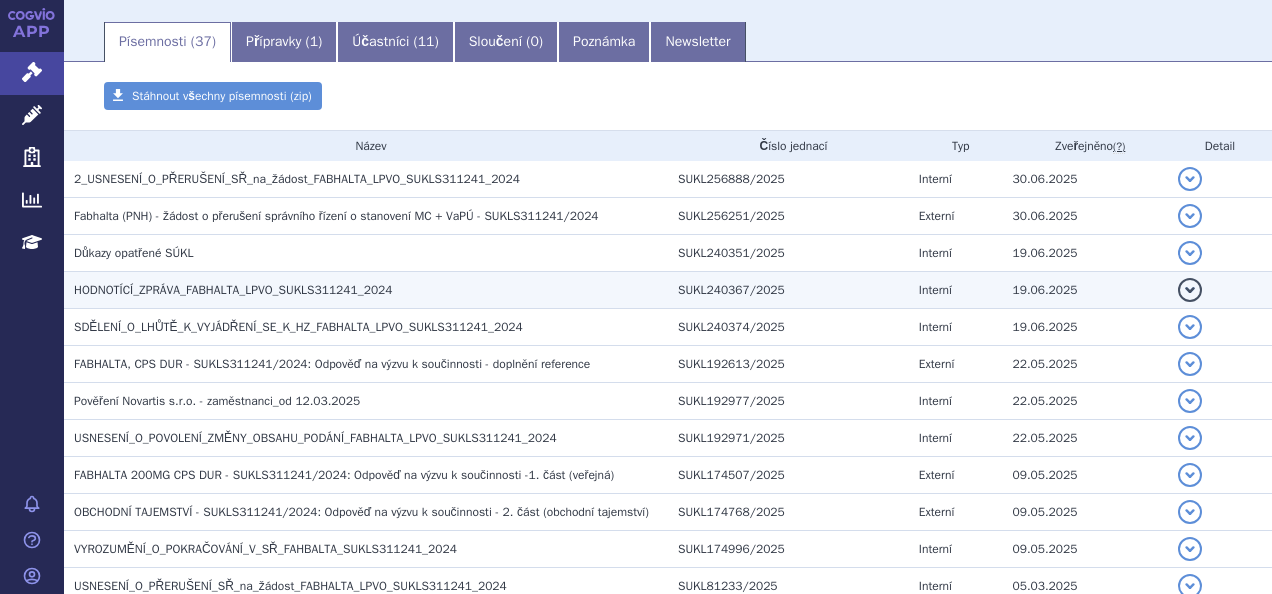 click on "HODNOTÍCÍ_ZPRÁVA_FABHALTA_LPVO_SUKLS311241_2024" at bounding box center (297, 179) 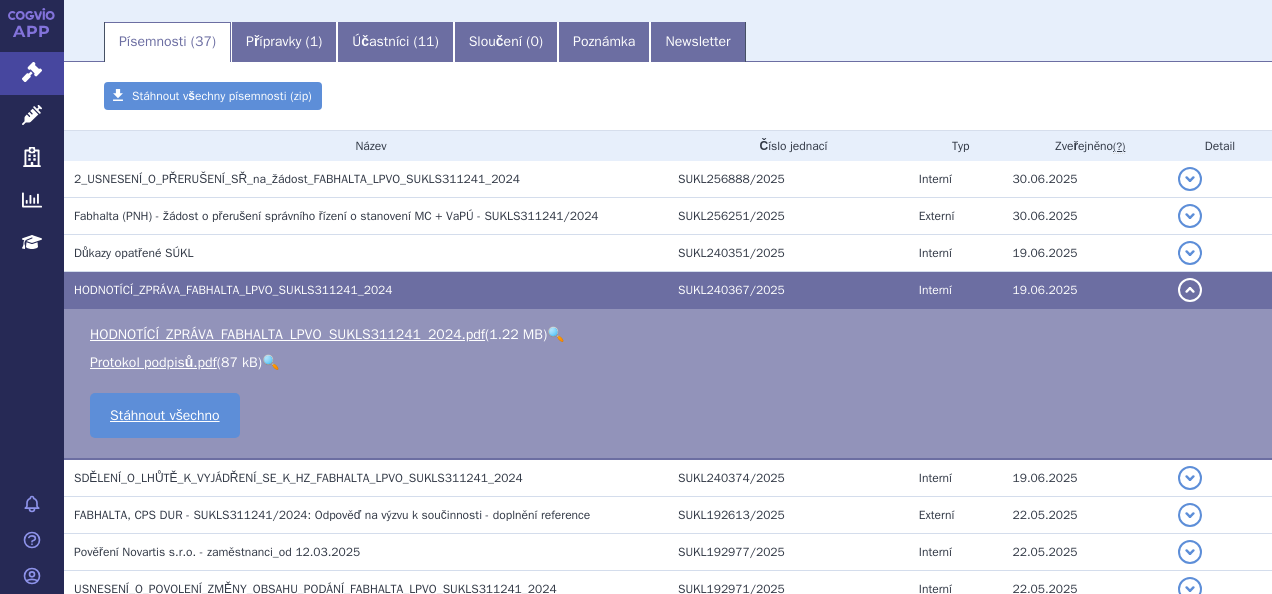 click on "🔍" at bounding box center (555, 334) 